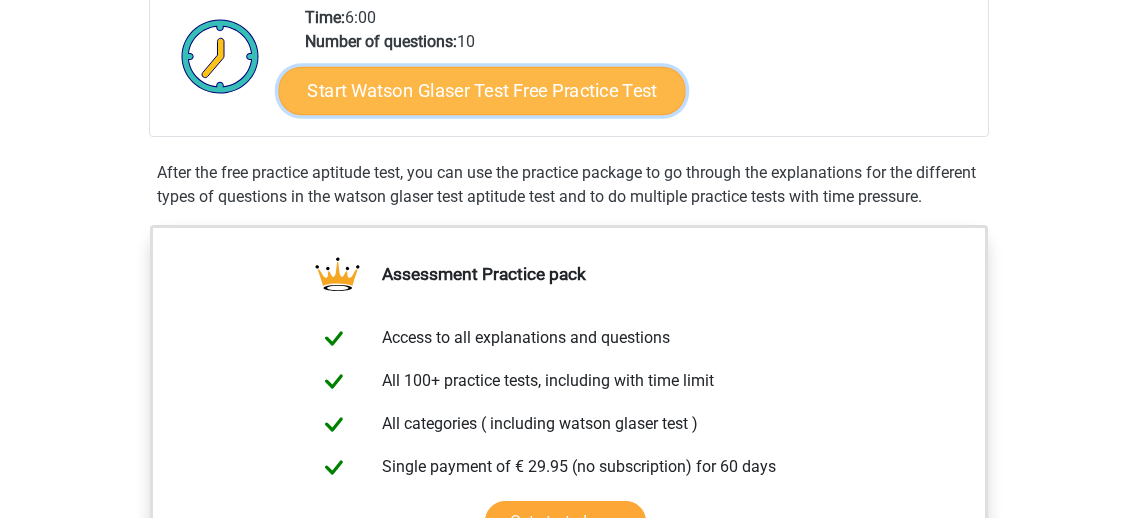 click on "Start Watson Glaser Test
Free Practice Test" at bounding box center (482, 91) 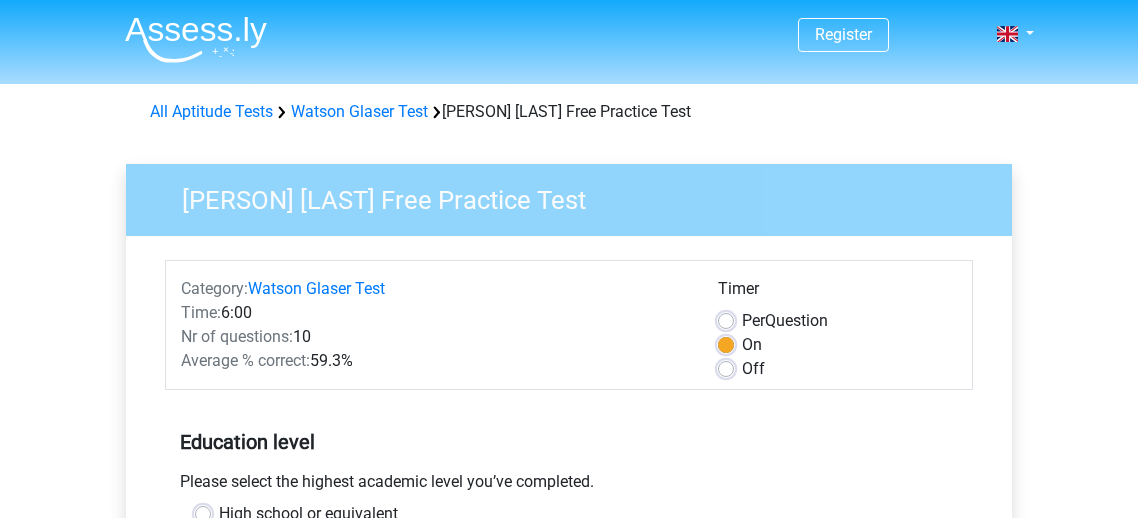 scroll, scrollTop: 198, scrollLeft: 0, axis: vertical 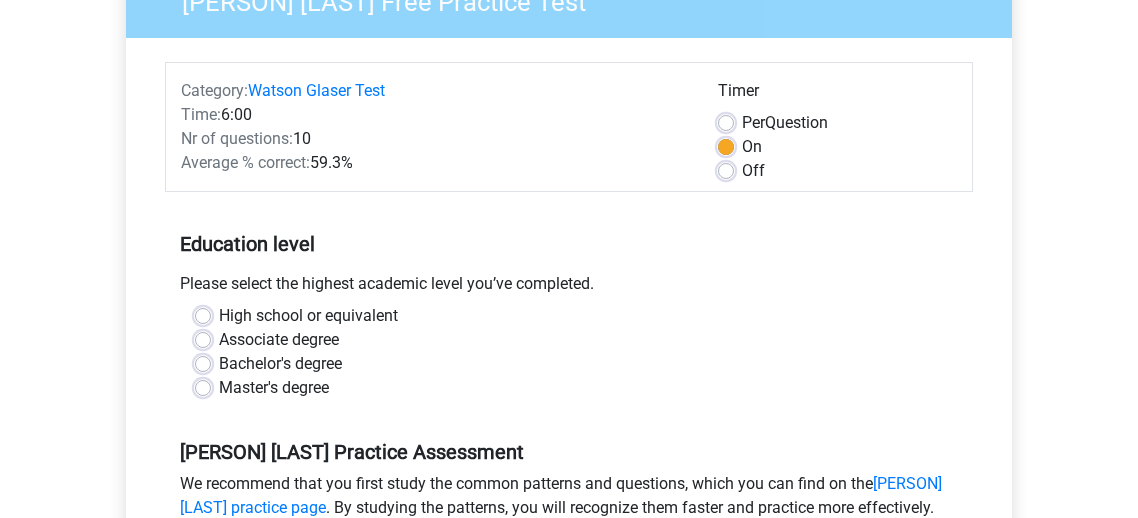 click on "Bachelor's degree" at bounding box center (569, 364) 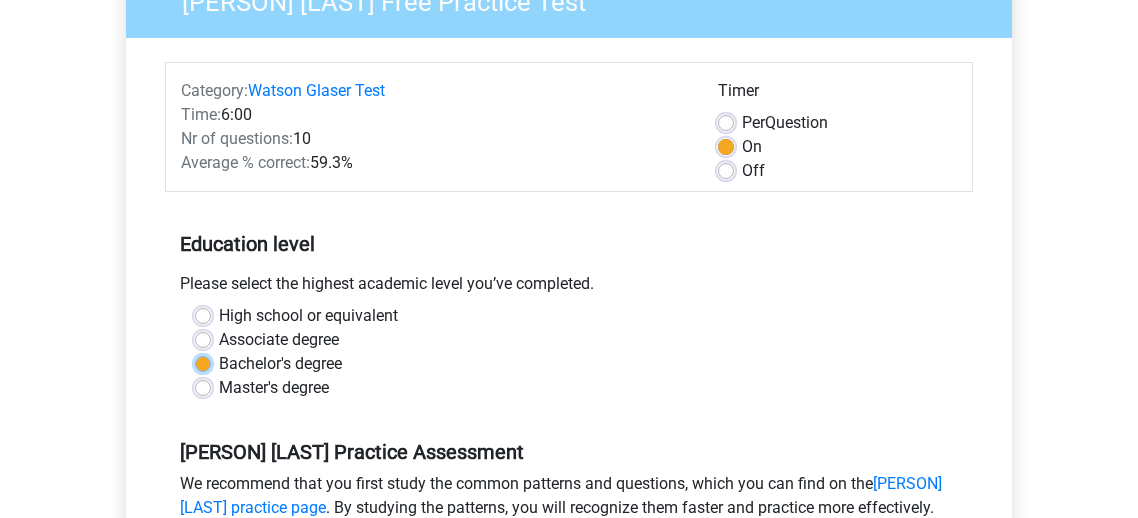 click on "Bachelor's degree" at bounding box center [203, 362] 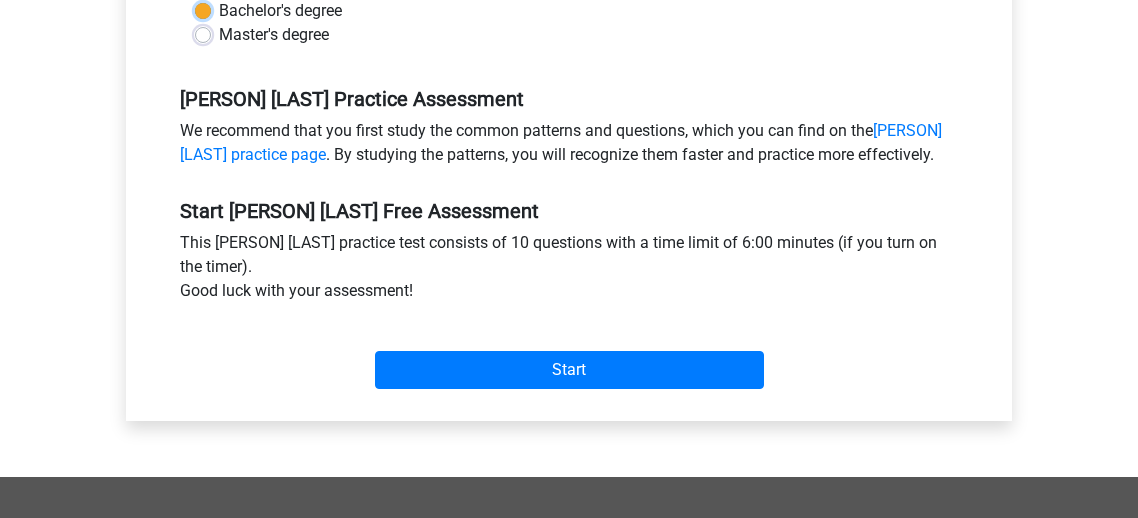 scroll, scrollTop: 579, scrollLeft: 0, axis: vertical 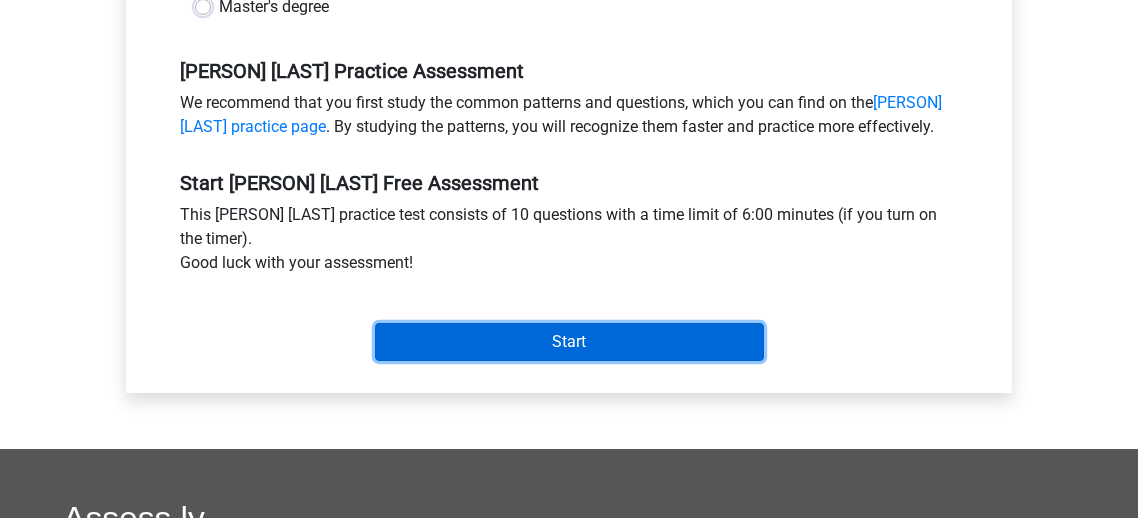 click on "Start" at bounding box center (569, 342) 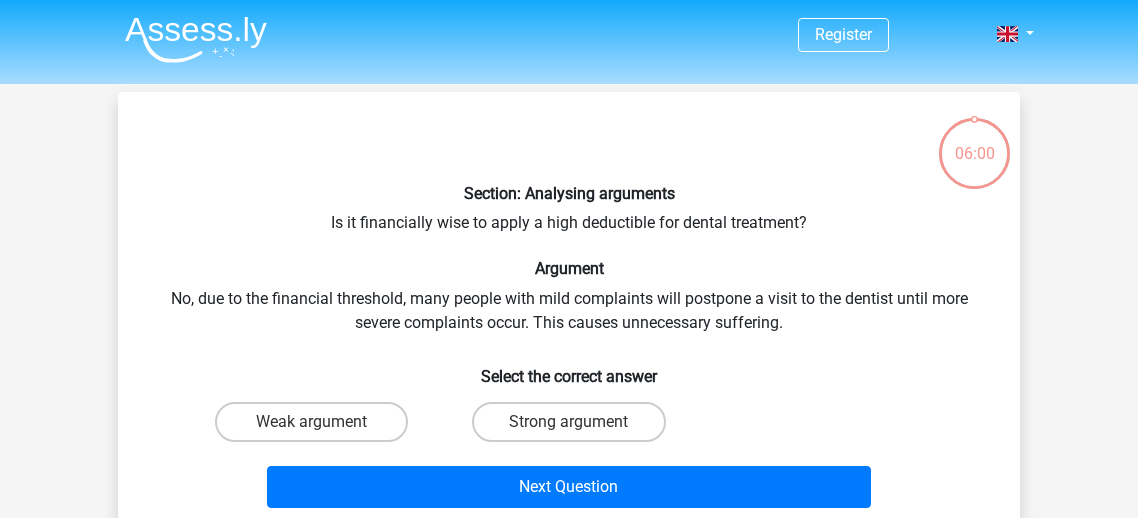 scroll, scrollTop: 0, scrollLeft: 0, axis: both 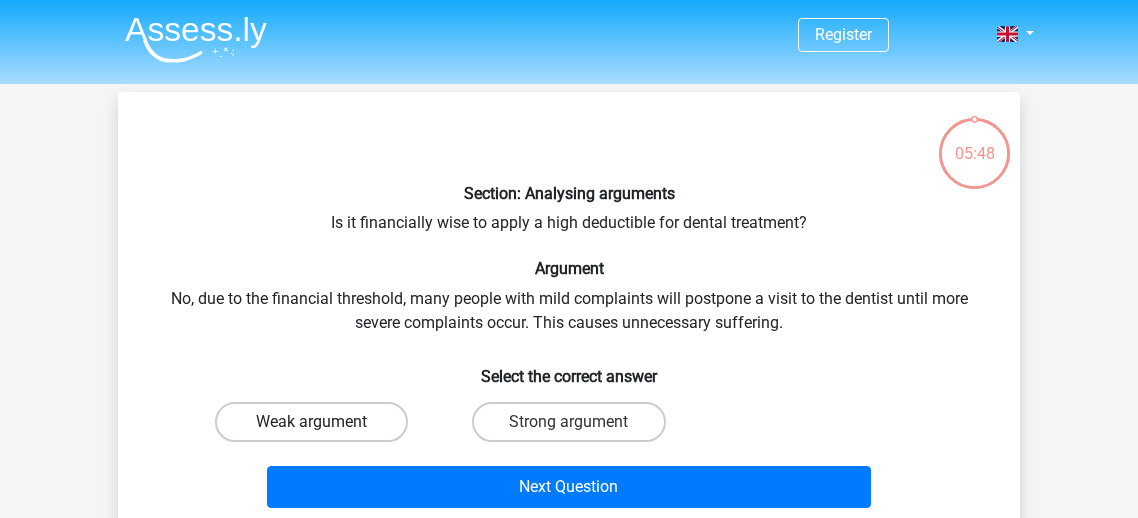click on "Weak argument" at bounding box center [311, 422] 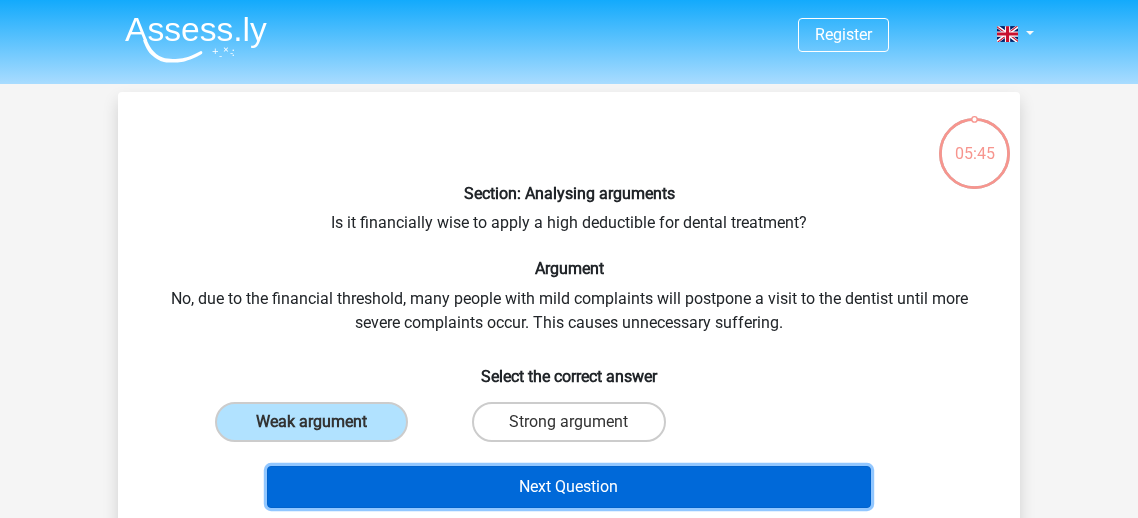 click on "Next Question" at bounding box center (569, 487) 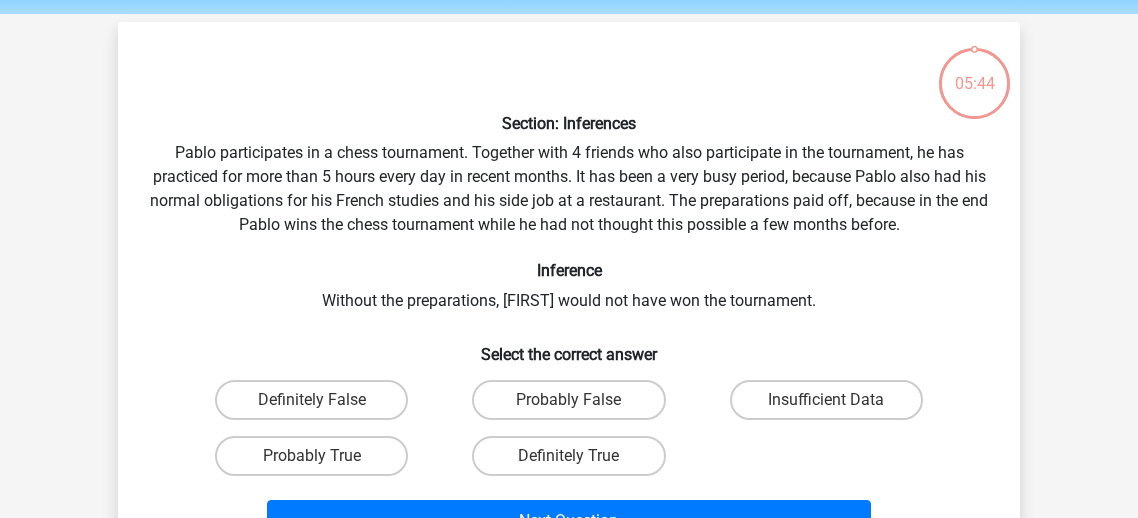 scroll, scrollTop: 92, scrollLeft: 0, axis: vertical 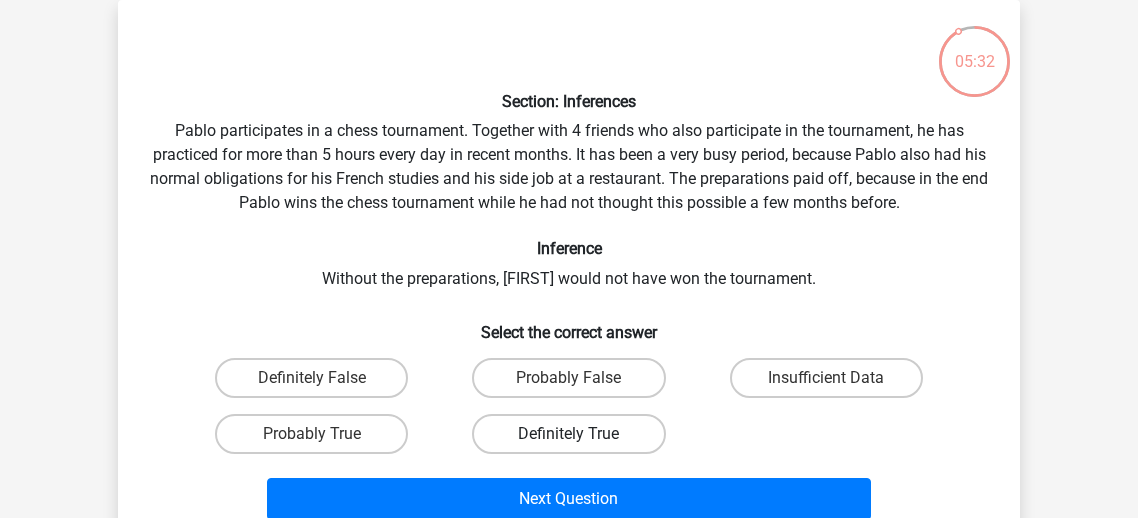 click on "Definitely True" at bounding box center (568, 434) 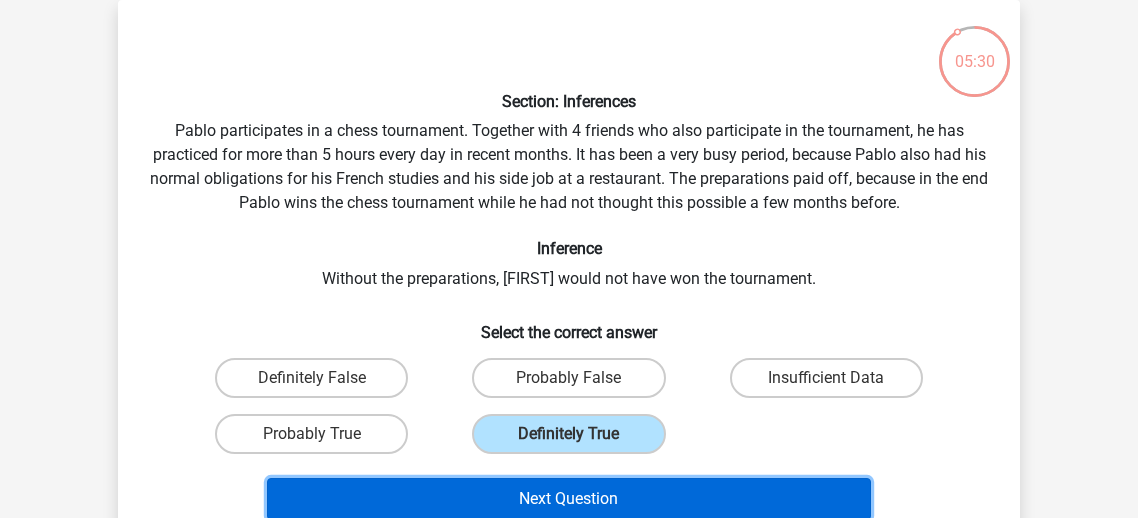 click on "Next Question" at bounding box center [569, 499] 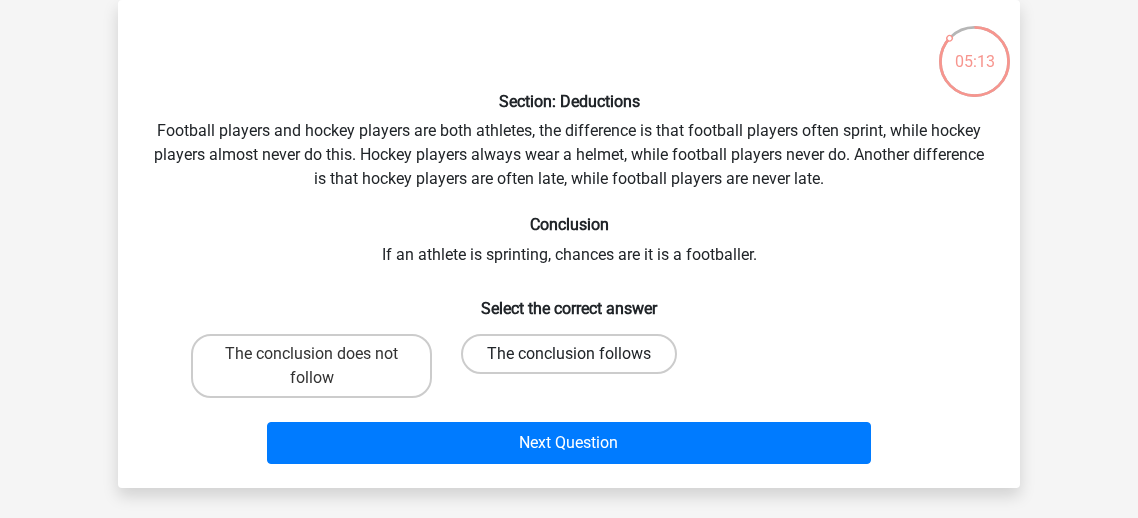 click on "The conclusion follows" at bounding box center (569, 354) 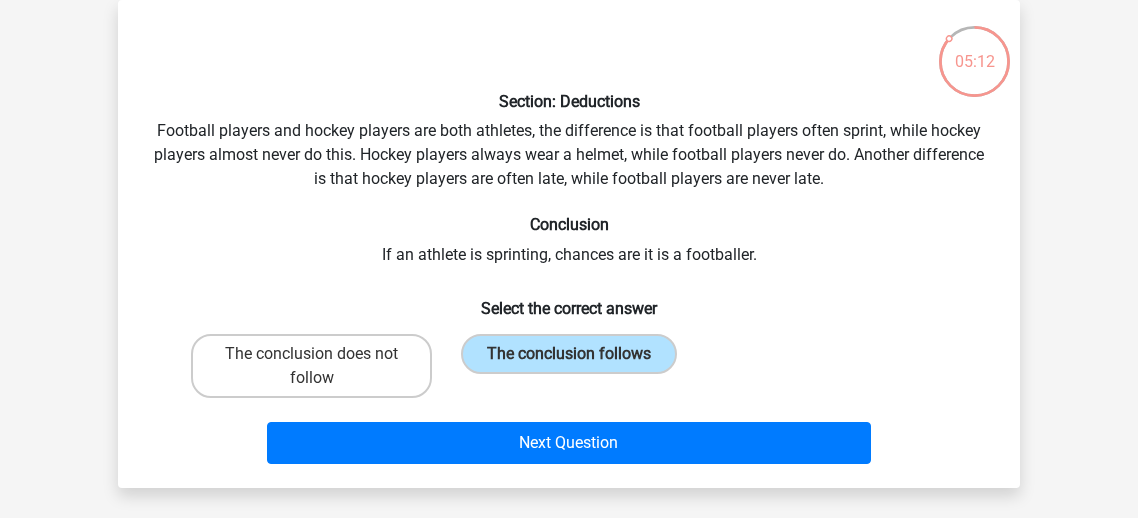 click on "Next Question" at bounding box center (569, 439) 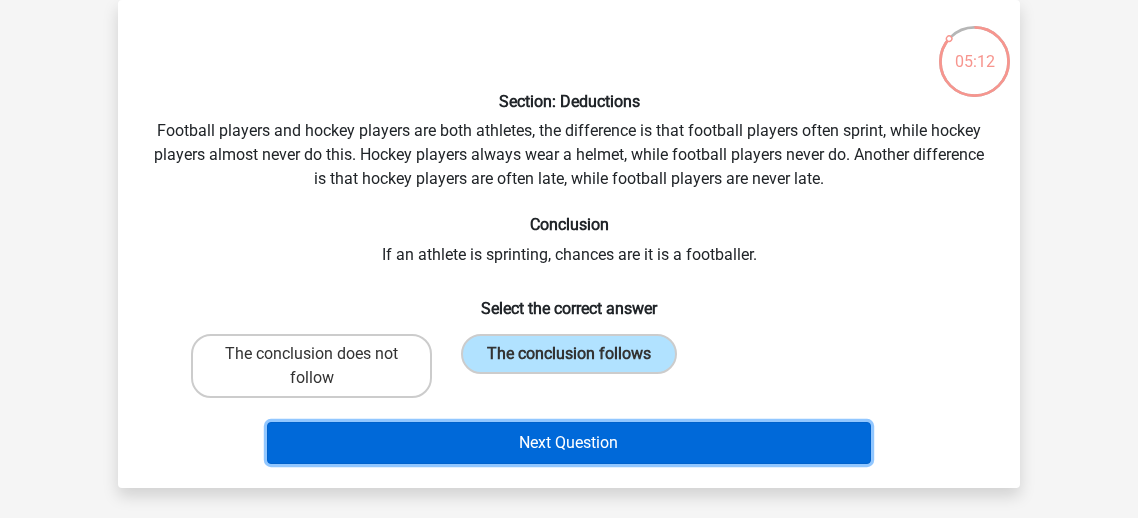 click on "Next Question" at bounding box center [569, 443] 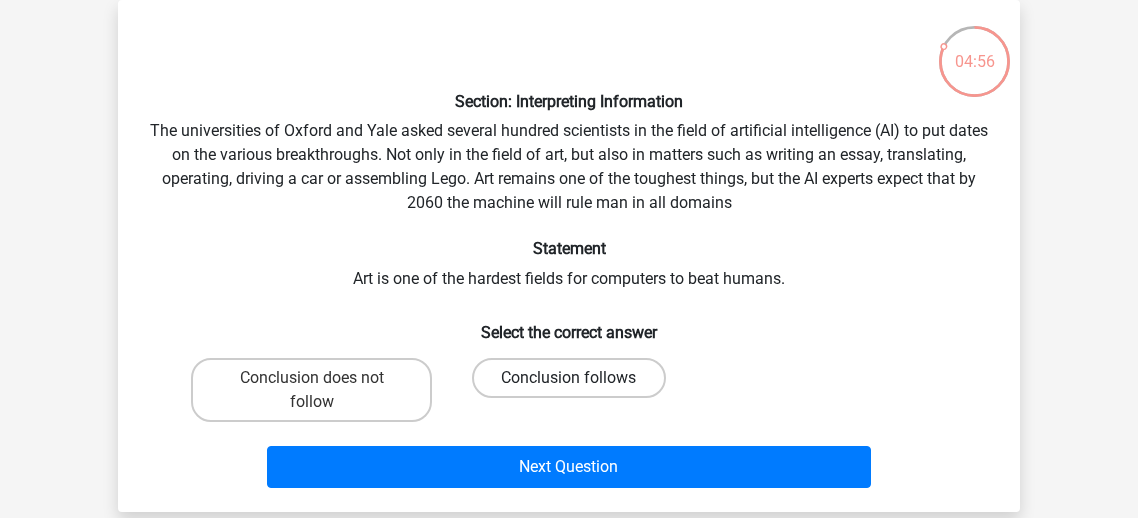 click on "Conclusion follows" at bounding box center (568, 378) 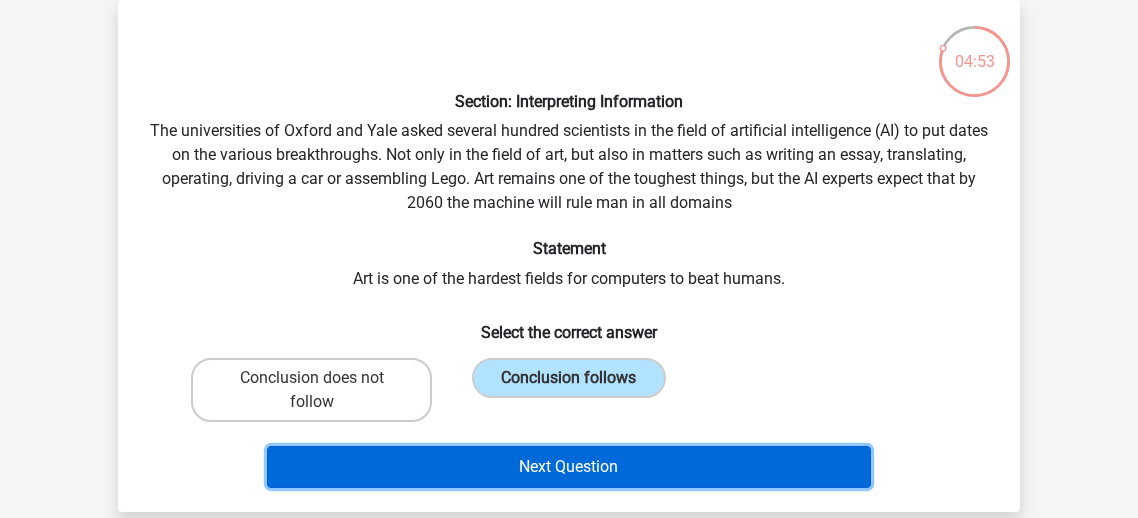 click on "Next Question" at bounding box center [569, 467] 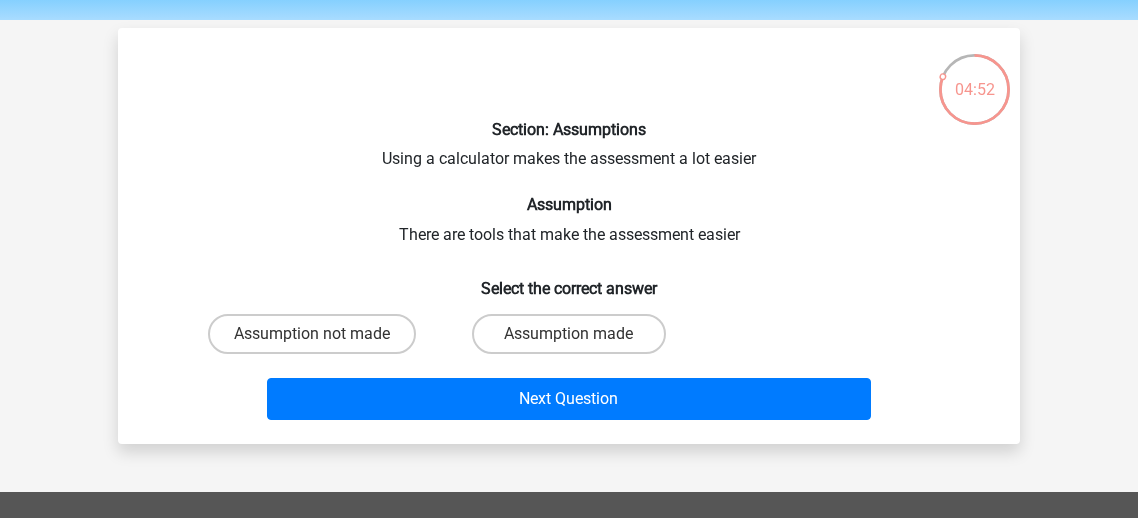 scroll, scrollTop: 0, scrollLeft: 0, axis: both 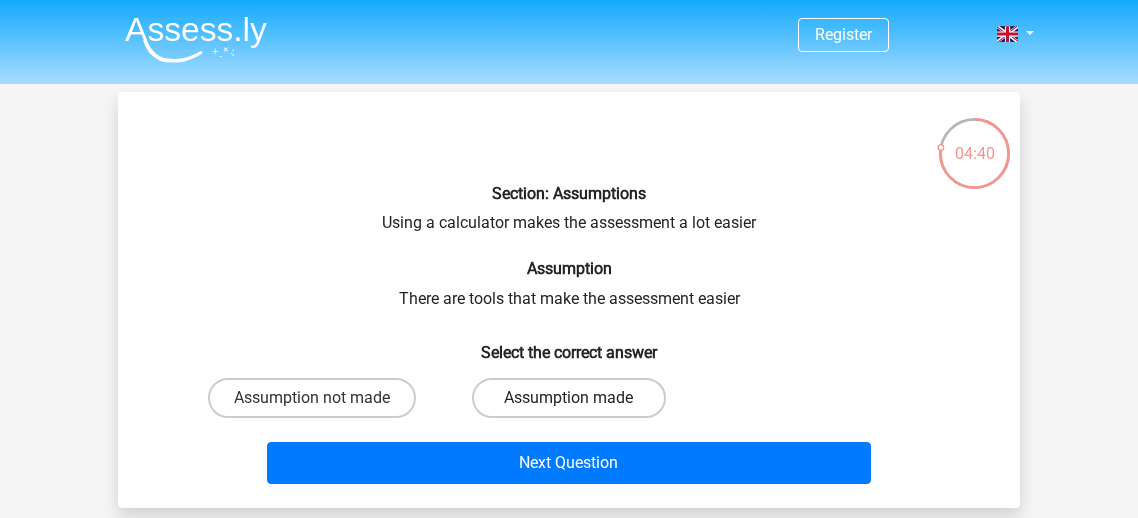click on "Assumption made" at bounding box center (568, 398) 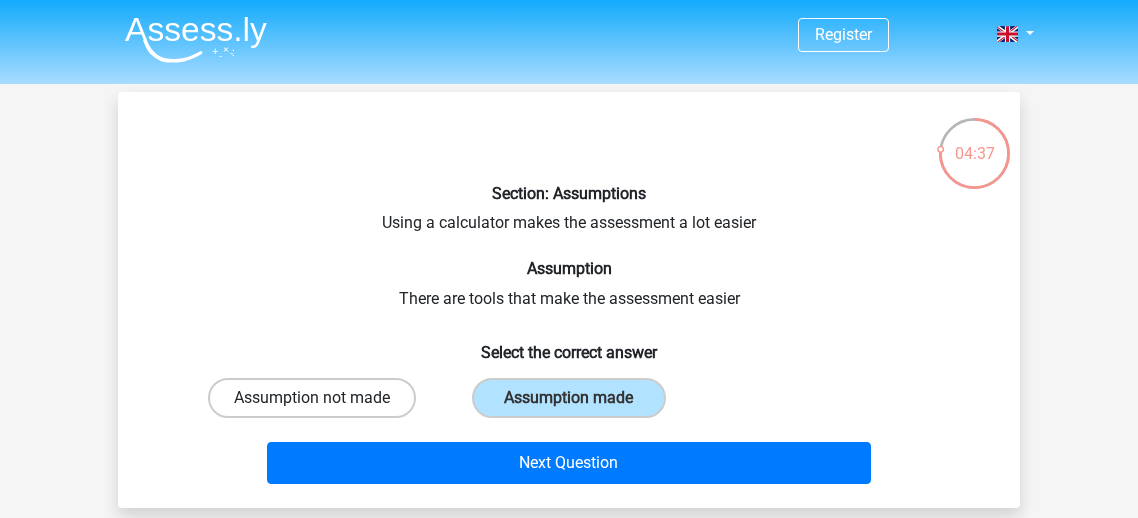 click on "Assumption not made" at bounding box center [312, 398] 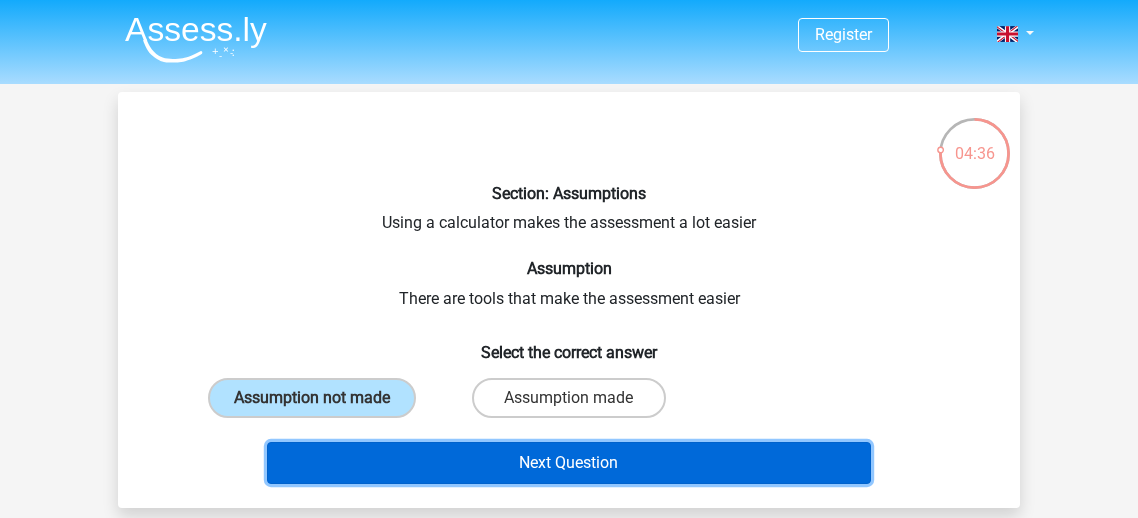 click on "Next Question" at bounding box center [569, 463] 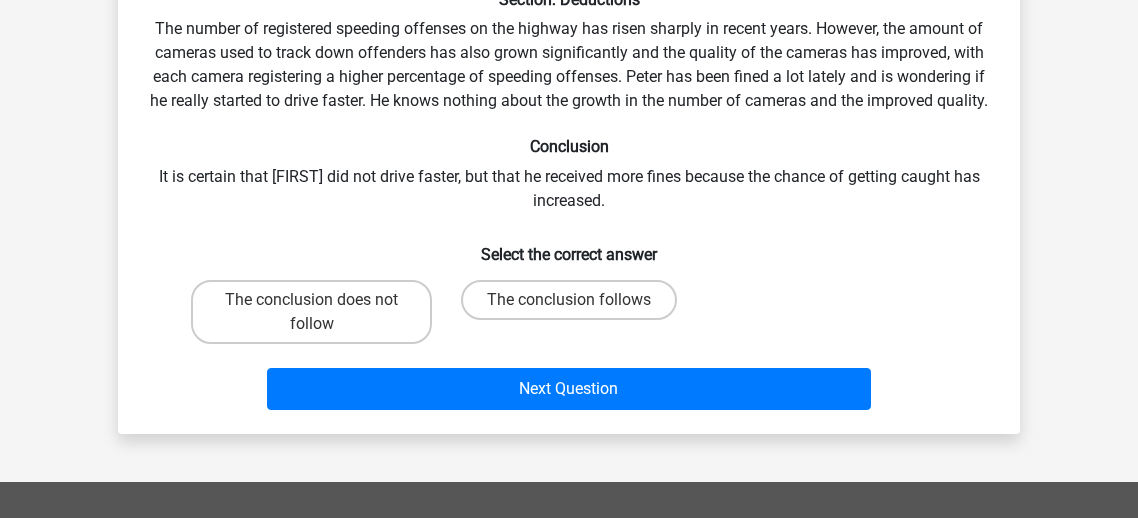 scroll, scrollTop: 203, scrollLeft: 0, axis: vertical 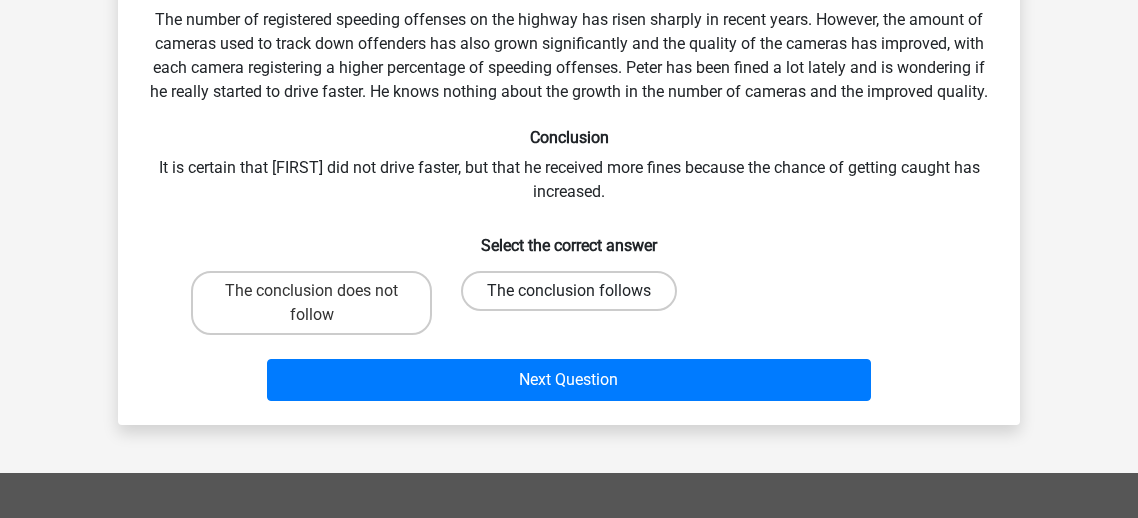 click on "The conclusion follows" at bounding box center (569, 291) 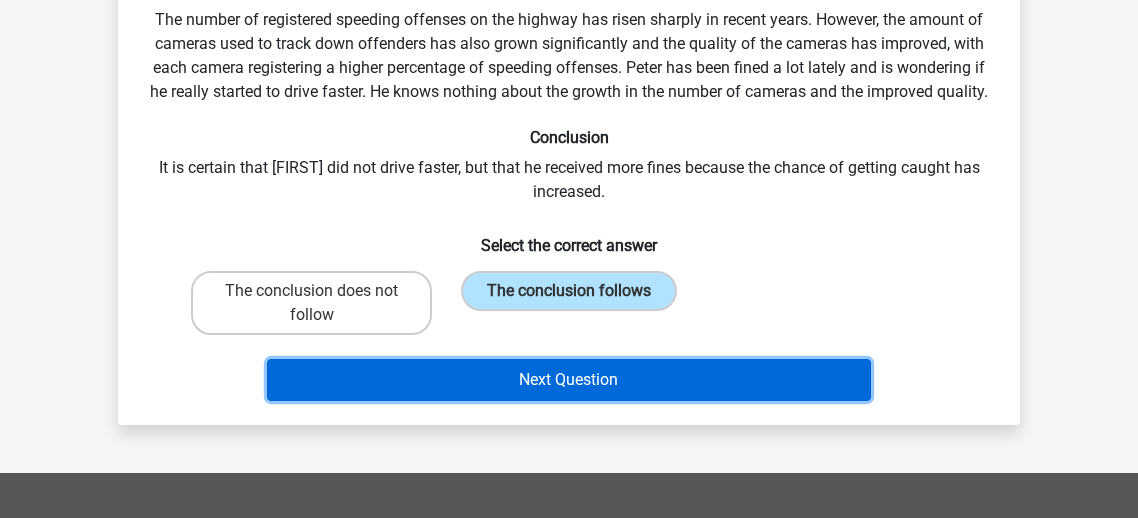 click on "Next Question" at bounding box center [569, 380] 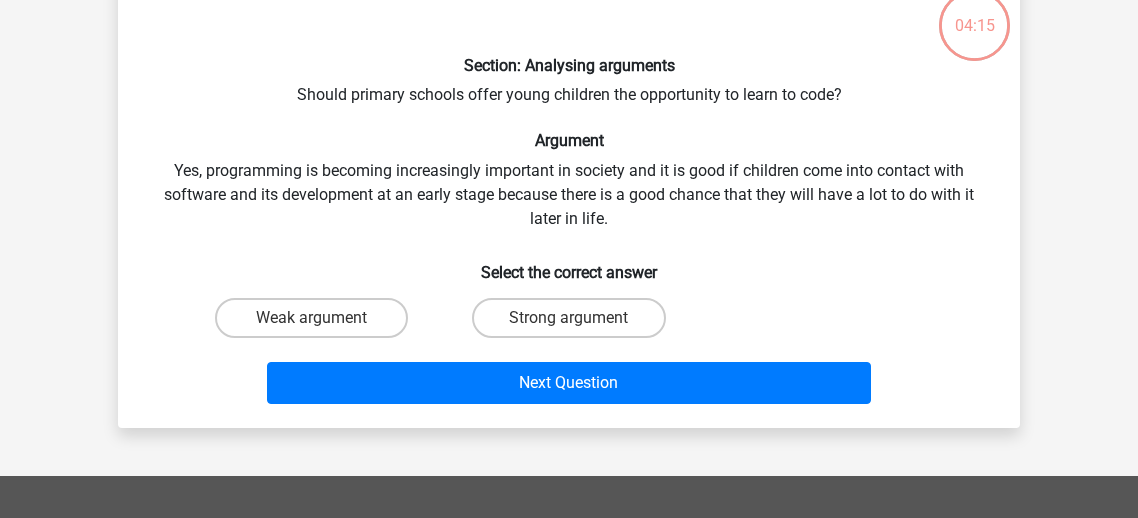 scroll, scrollTop: 92, scrollLeft: 0, axis: vertical 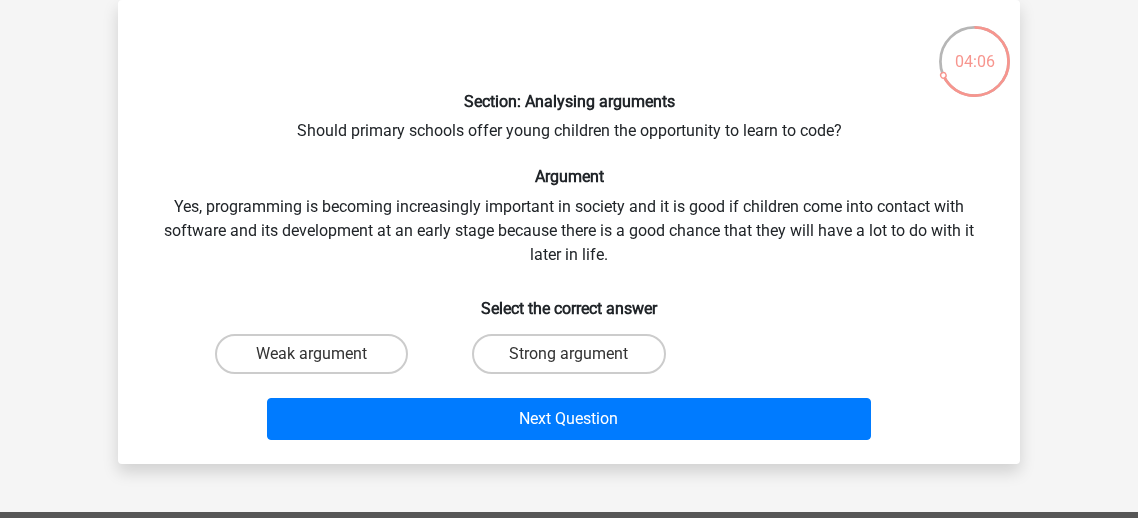 click on "Strong argument" at bounding box center [568, 354] 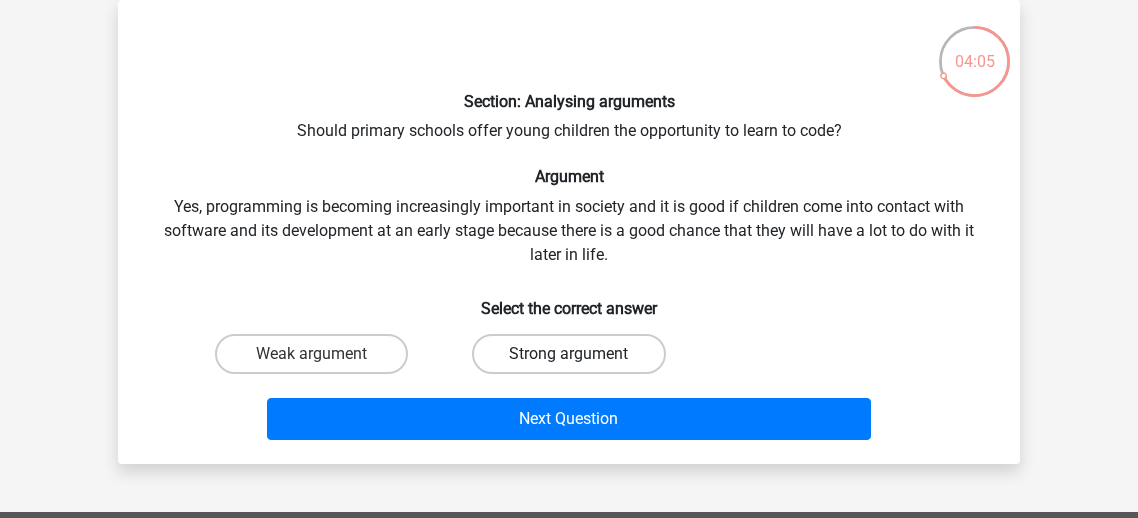 click on "Strong argument" at bounding box center (568, 354) 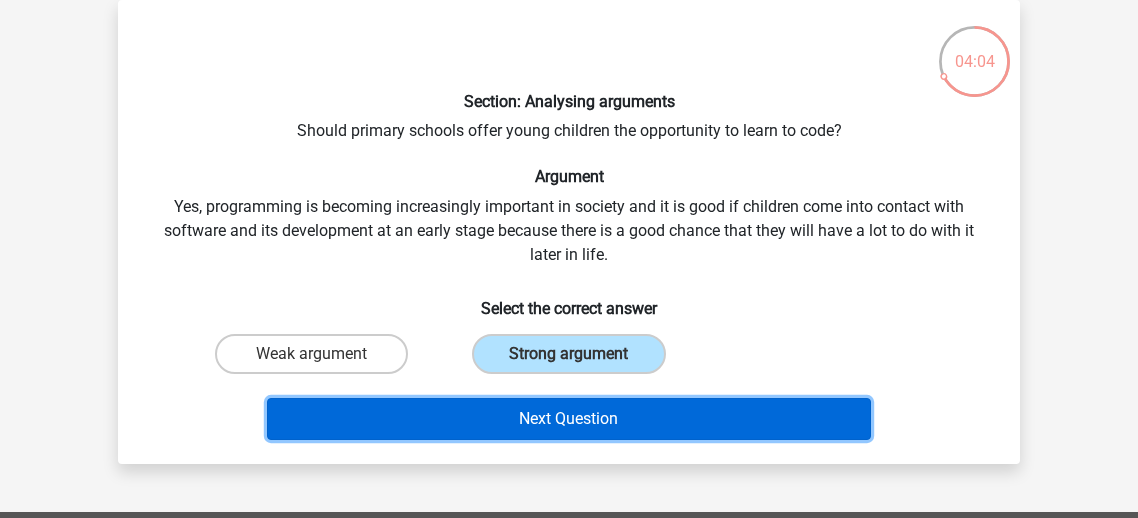 click on "Next Question" at bounding box center (569, 419) 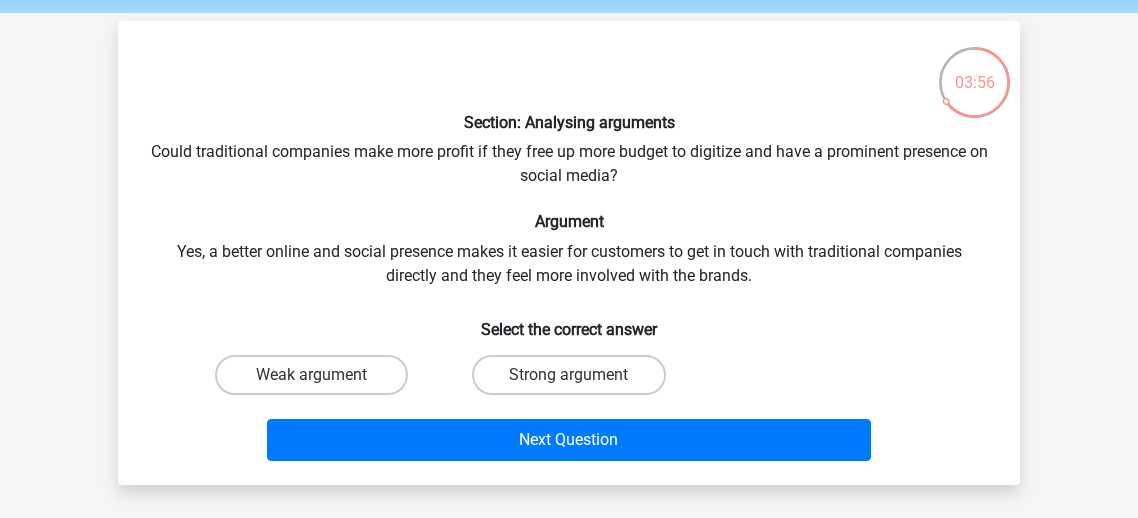 scroll, scrollTop: 80, scrollLeft: 0, axis: vertical 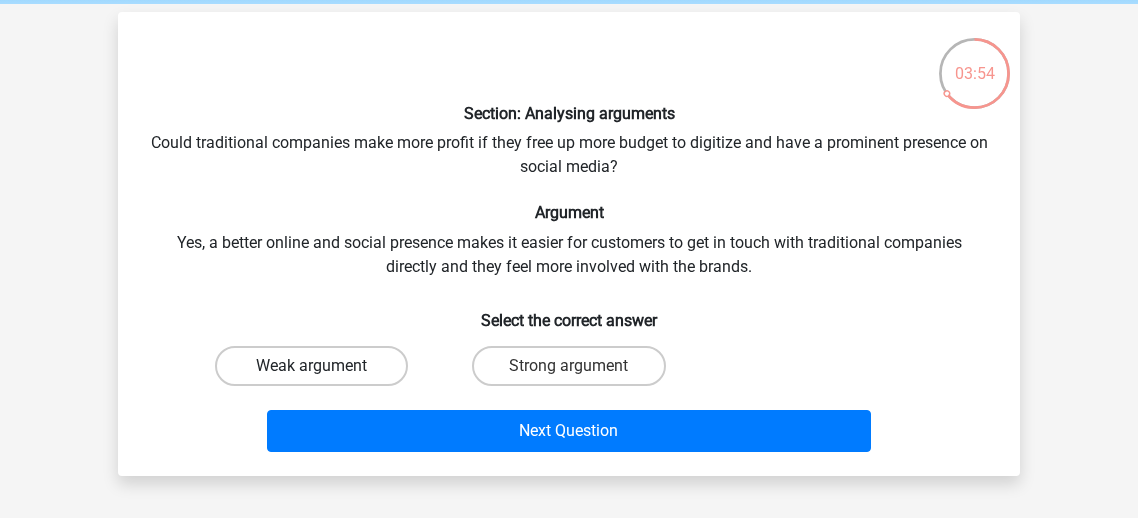 click on "Weak argument" at bounding box center (311, 366) 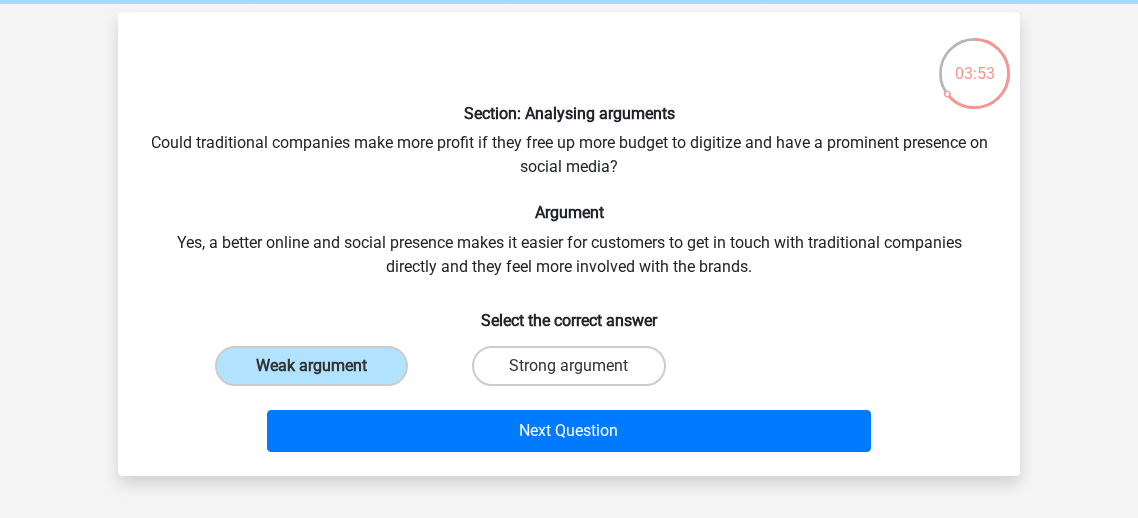 click on "Next Question" at bounding box center [569, 435] 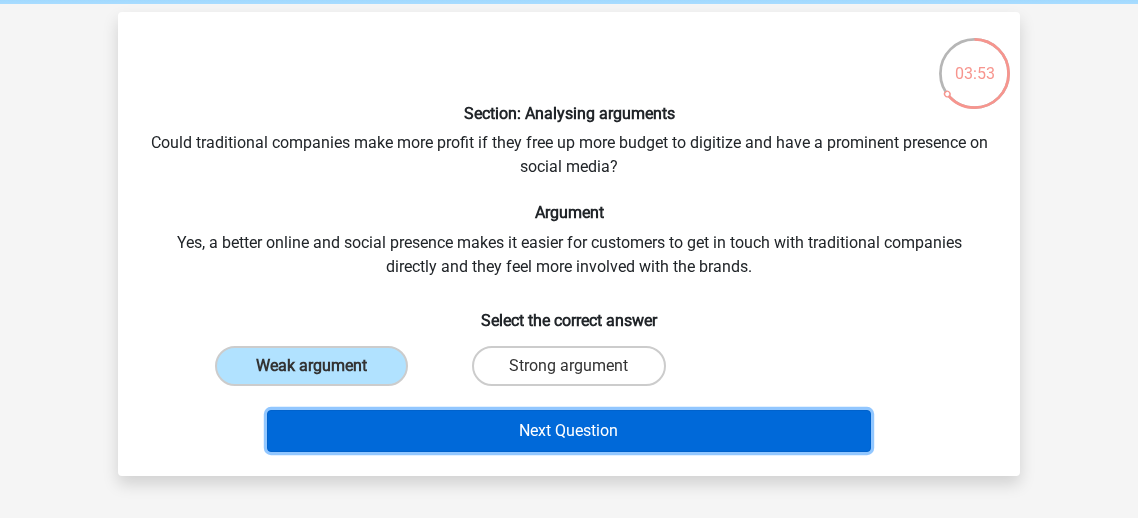 click on "Next Question" at bounding box center [569, 431] 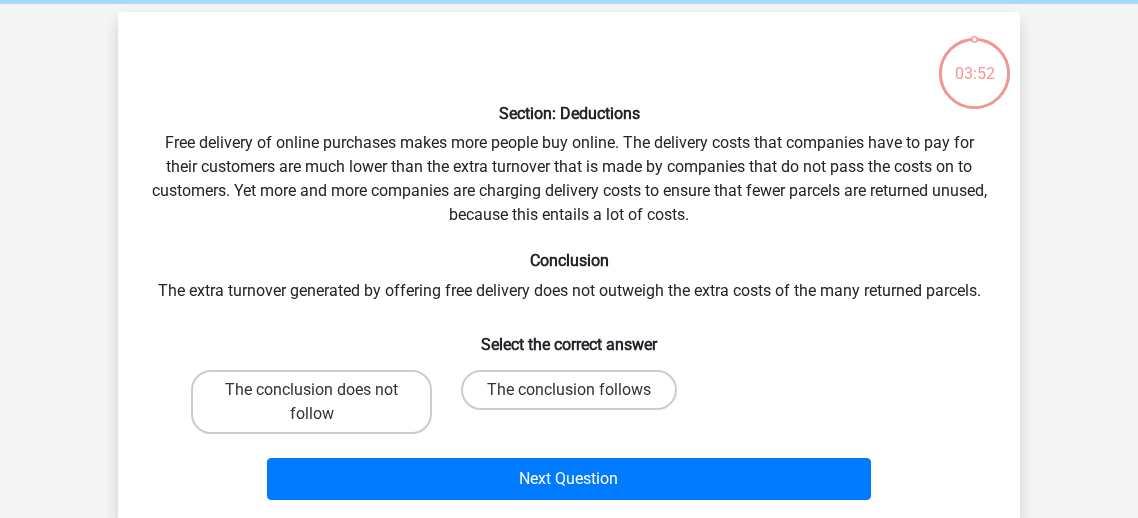 scroll, scrollTop: 92, scrollLeft: 0, axis: vertical 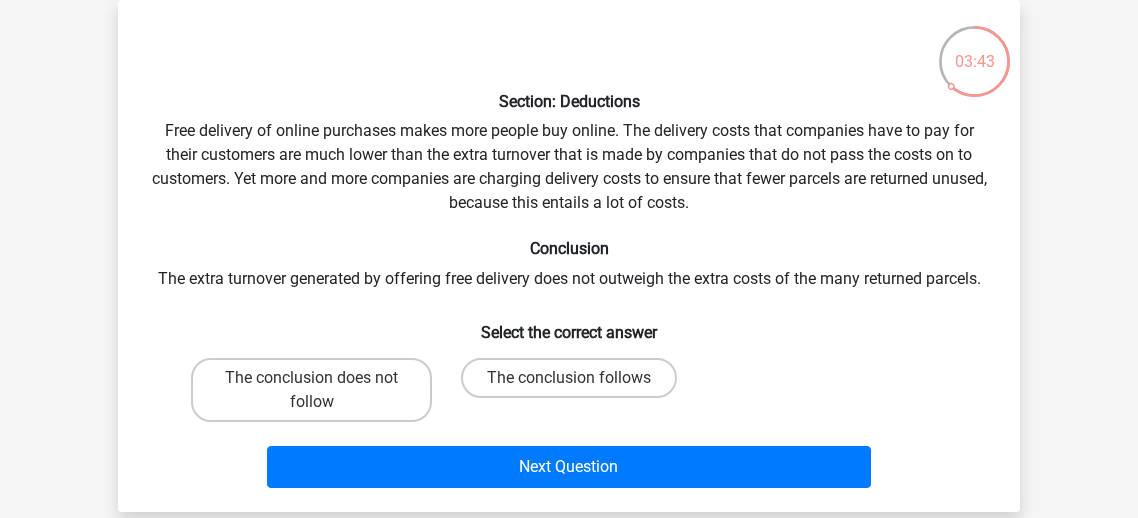 click on "The conclusion does not follow" at bounding box center [311, 390] 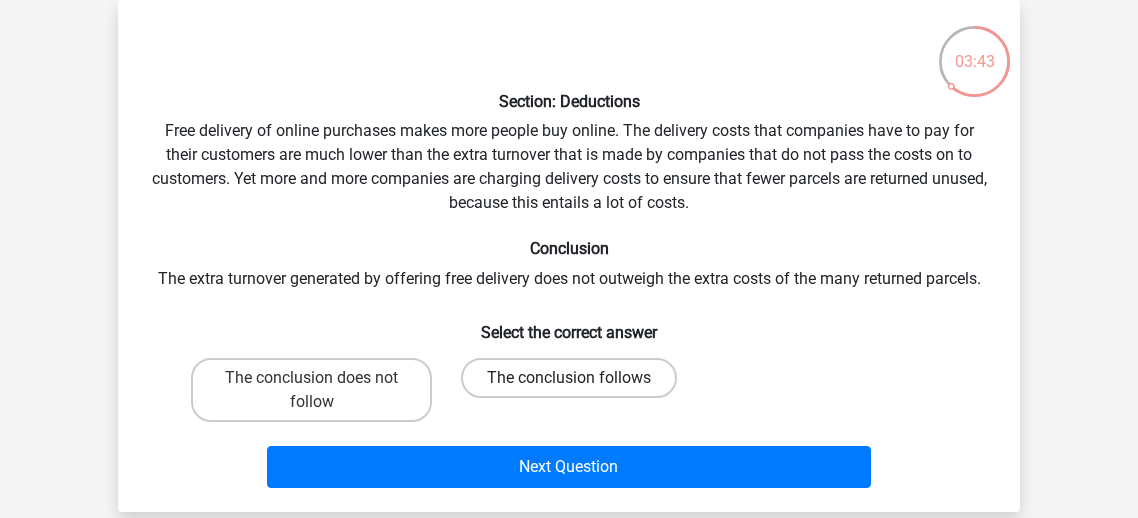 click on "The conclusion follows" at bounding box center [569, 378] 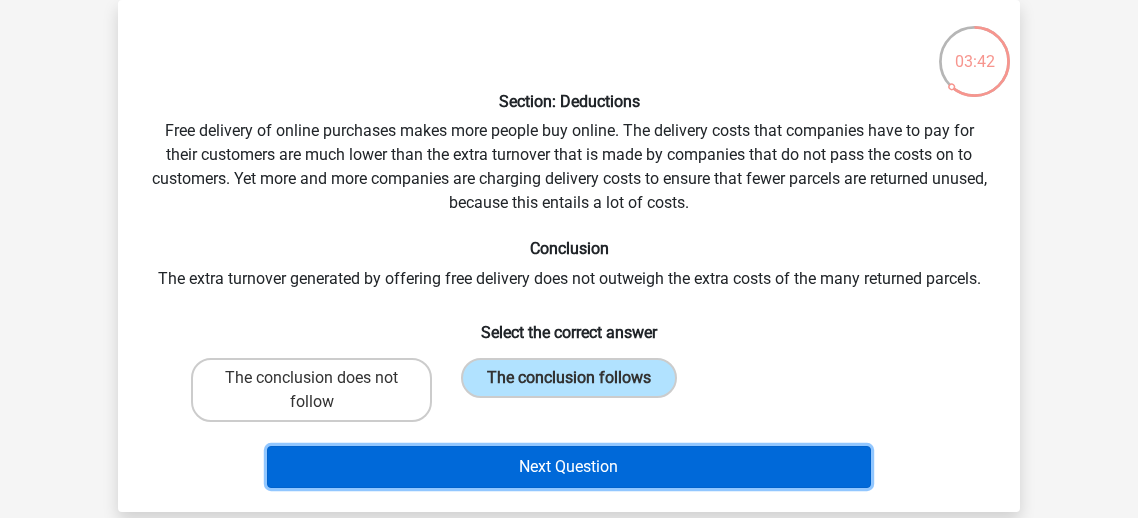 click on "Next Question" at bounding box center [569, 467] 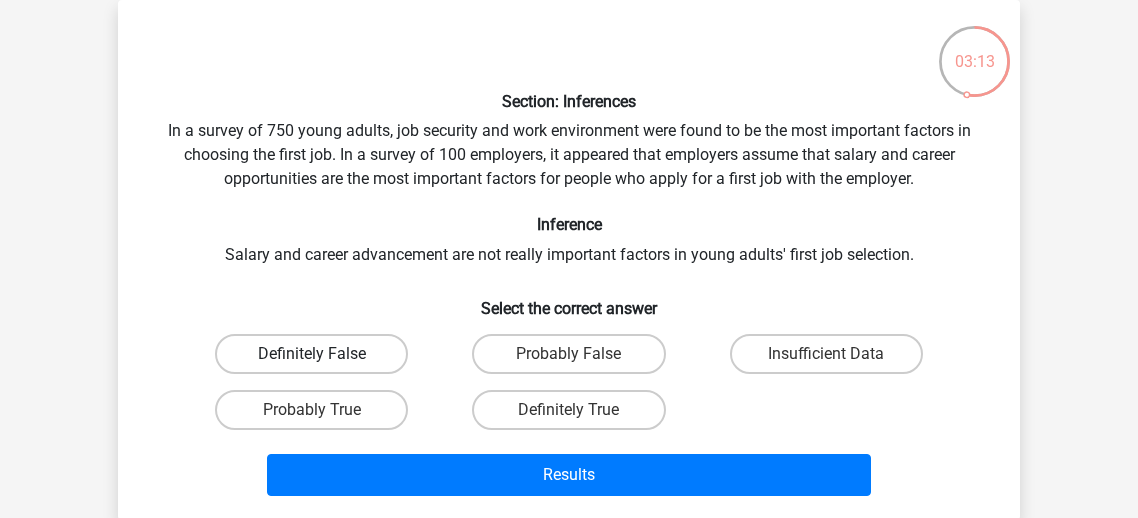 click on "Definitely False" at bounding box center [311, 354] 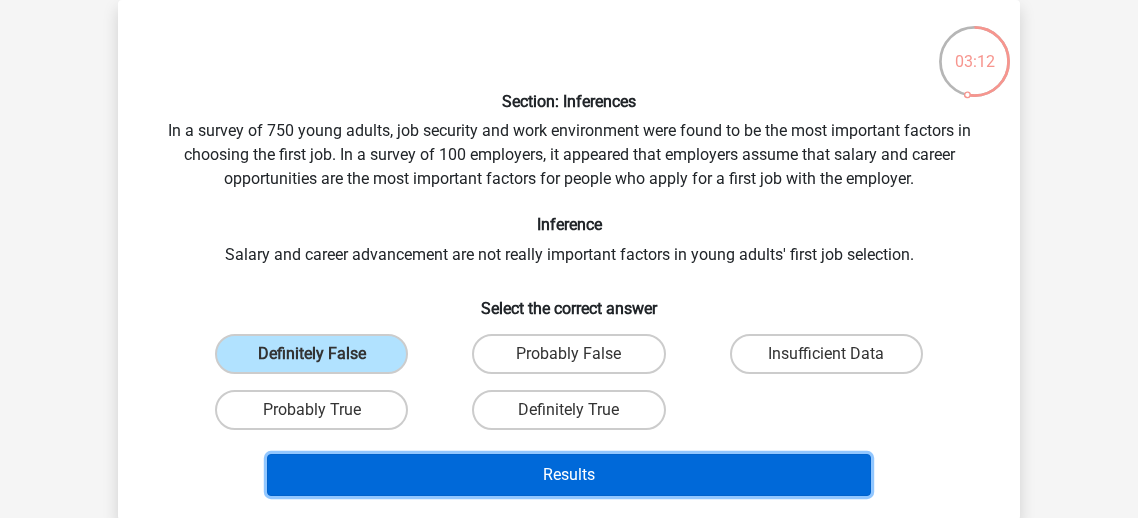 click on "Results" at bounding box center (569, 475) 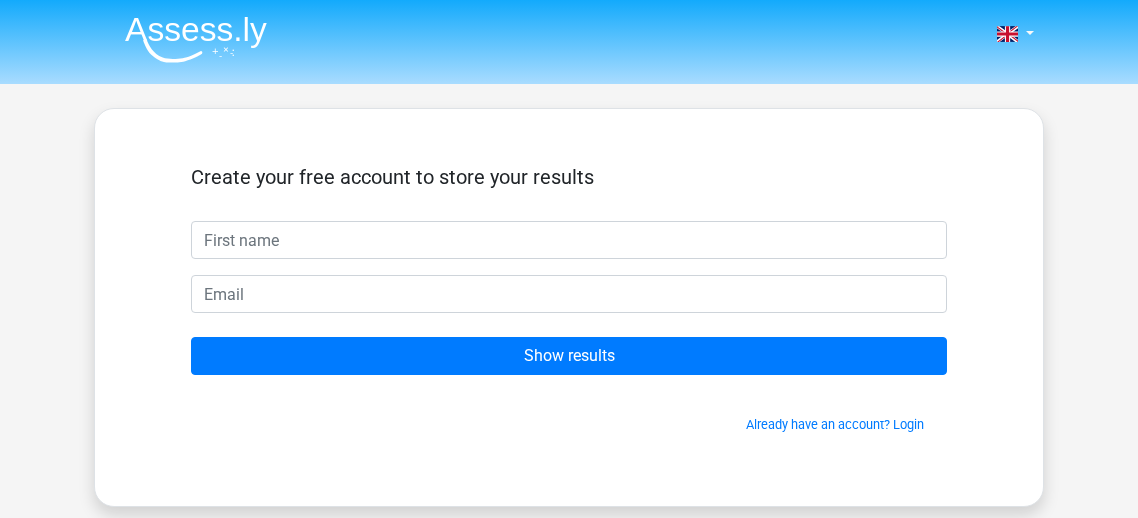 scroll, scrollTop: 0, scrollLeft: 0, axis: both 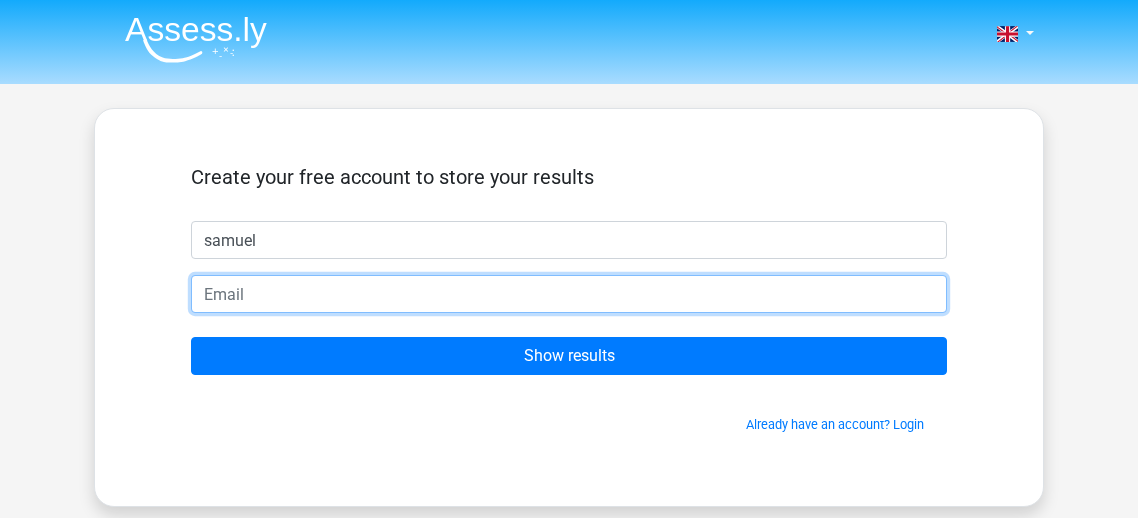 click at bounding box center [569, 294] 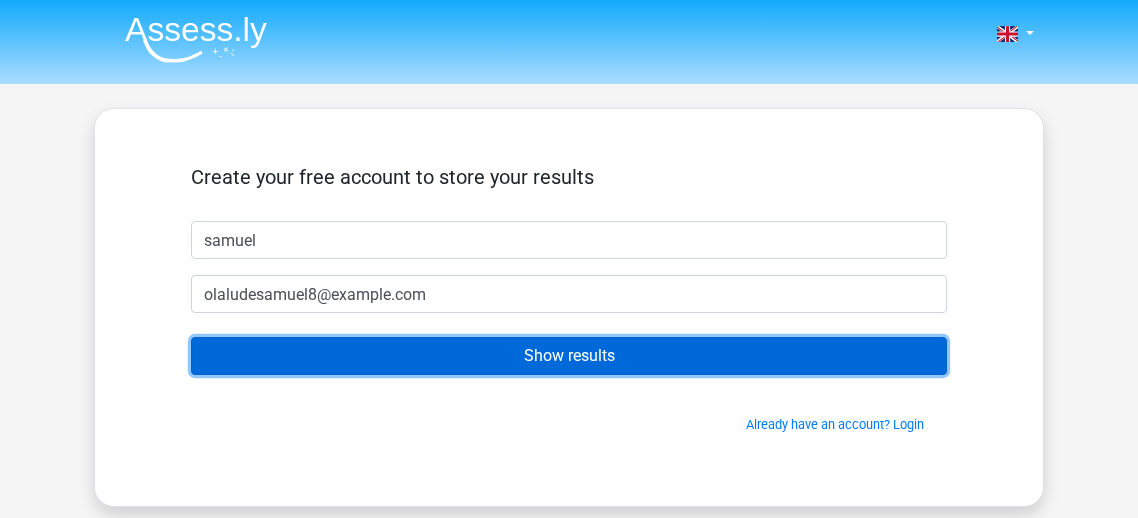 click on "Show results" at bounding box center [569, 356] 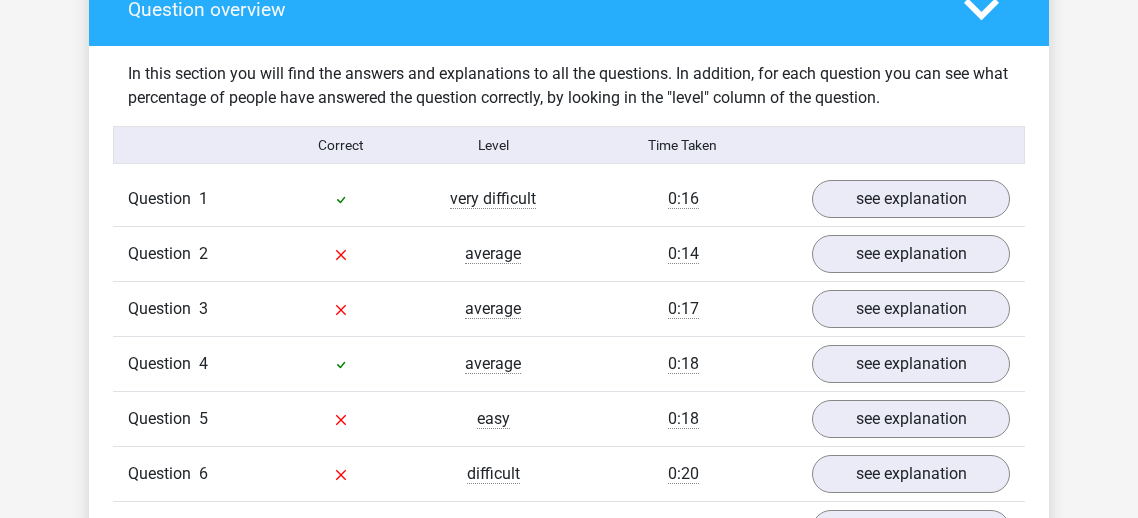 scroll, scrollTop: 1465, scrollLeft: 0, axis: vertical 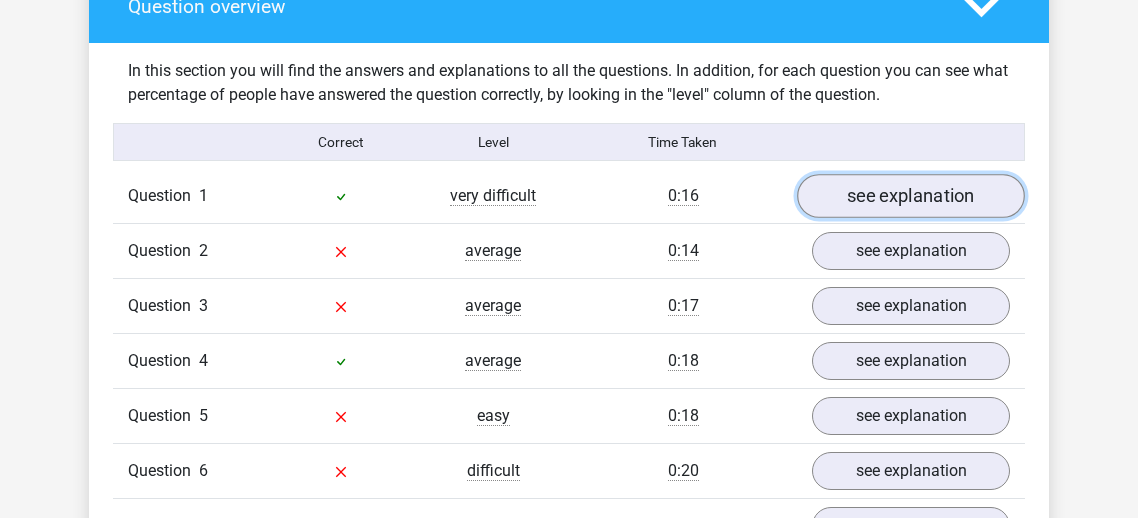 click on "see explanation" at bounding box center [911, 197] 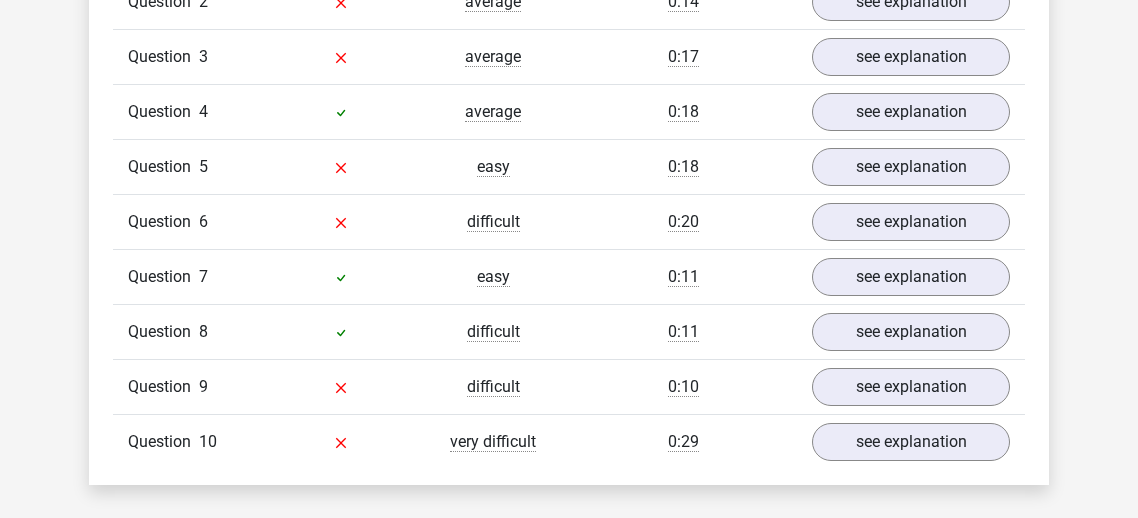 scroll, scrollTop: 2243, scrollLeft: 0, axis: vertical 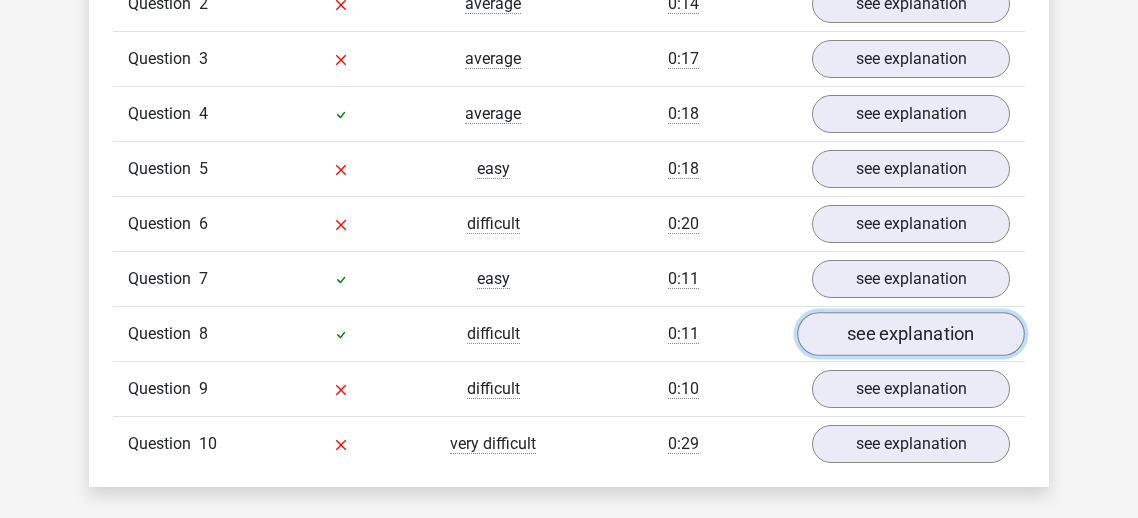 click on "see explanation" at bounding box center [911, 334] 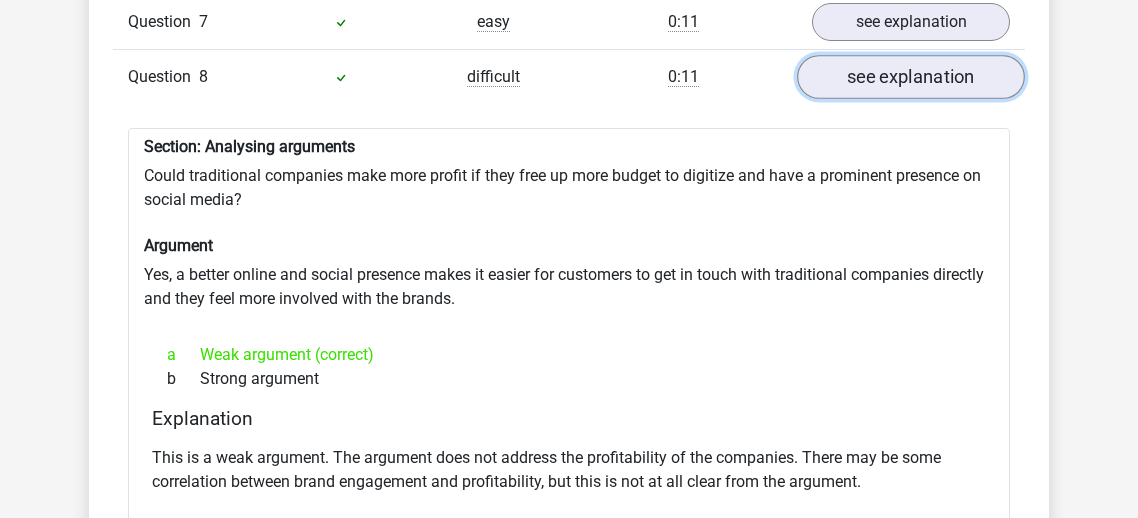 scroll, scrollTop: 2515, scrollLeft: 0, axis: vertical 